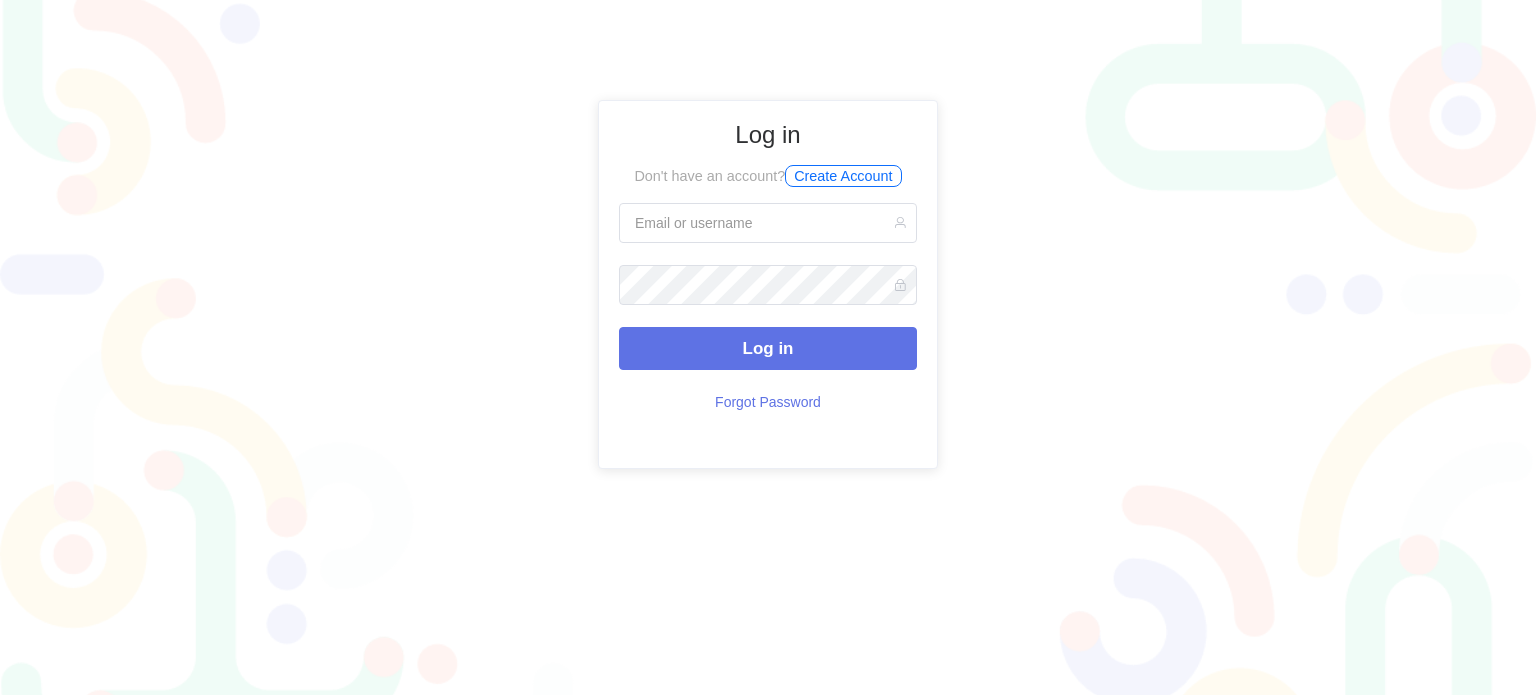 scroll, scrollTop: 0, scrollLeft: 0, axis: both 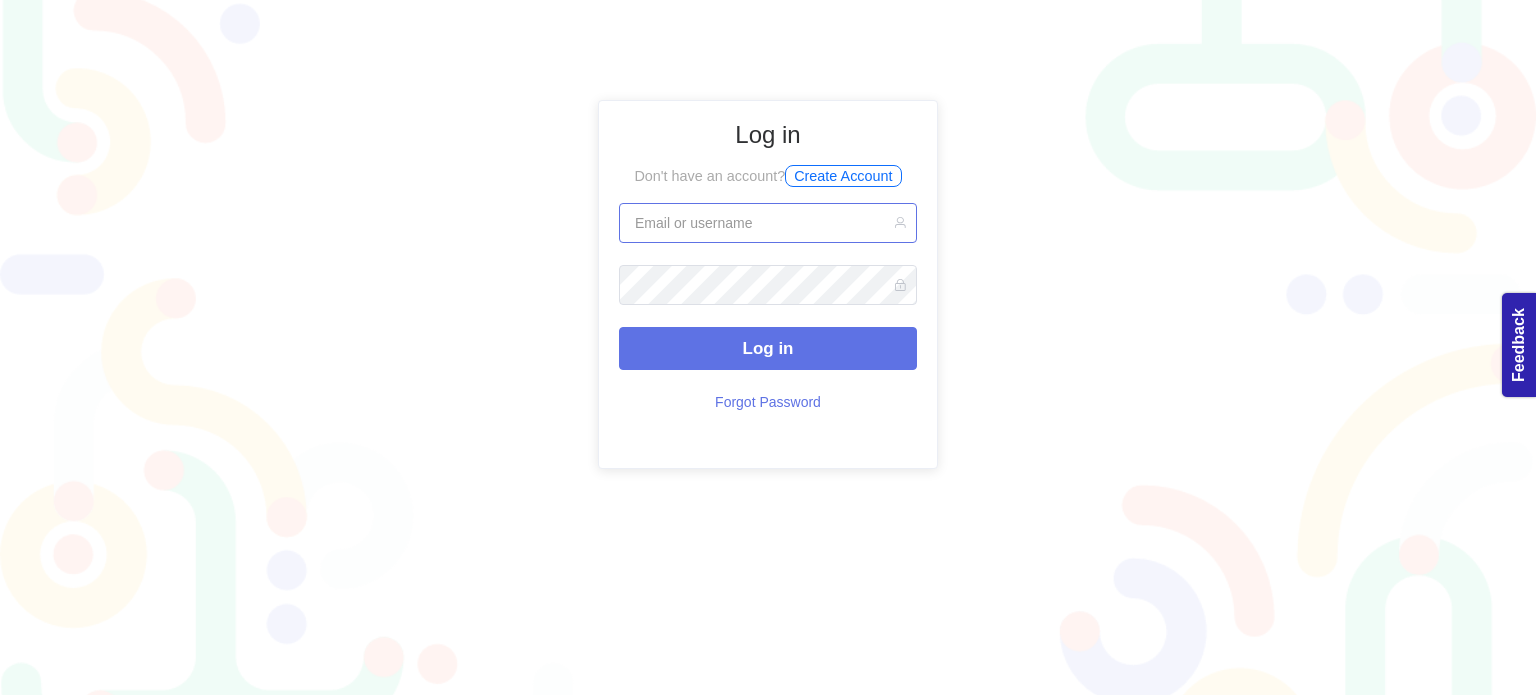 click at bounding box center (768, 223) 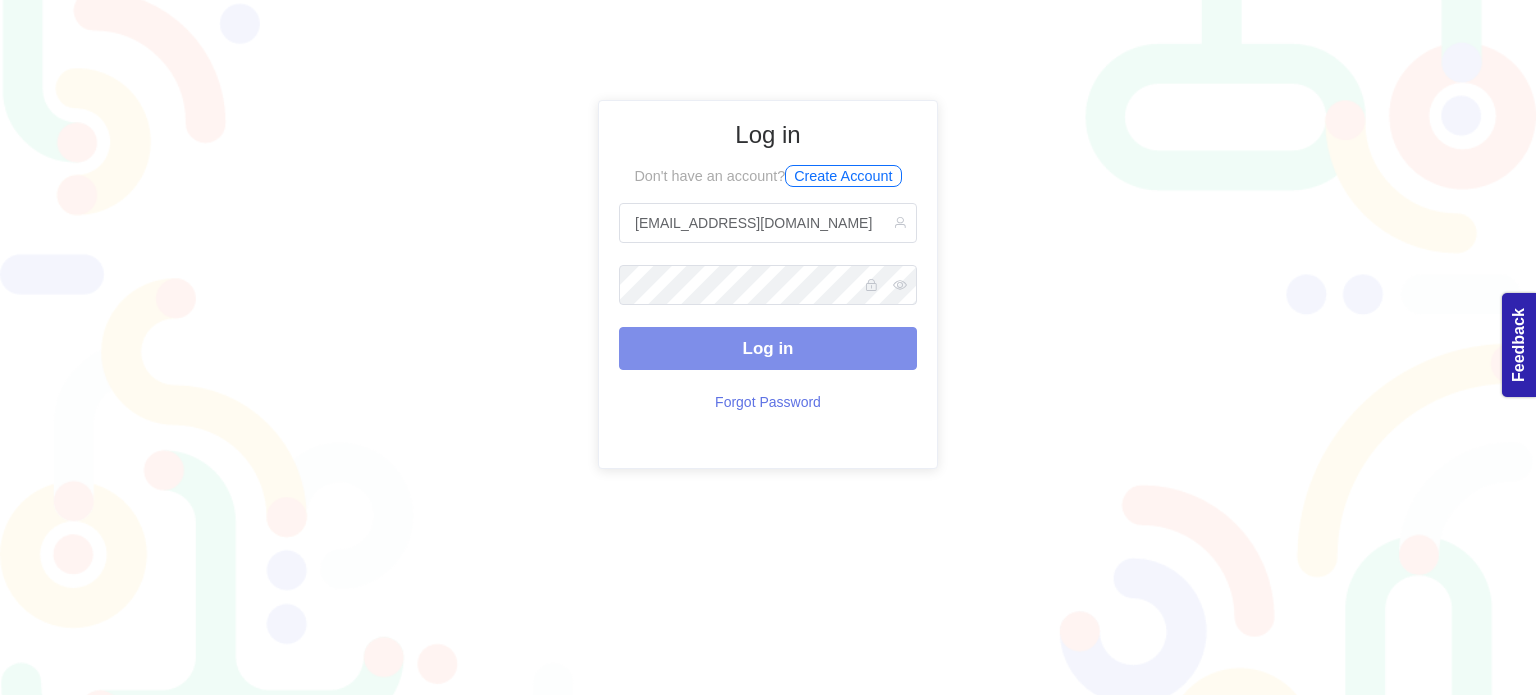 click on "Log in" at bounding box center (768, 348) 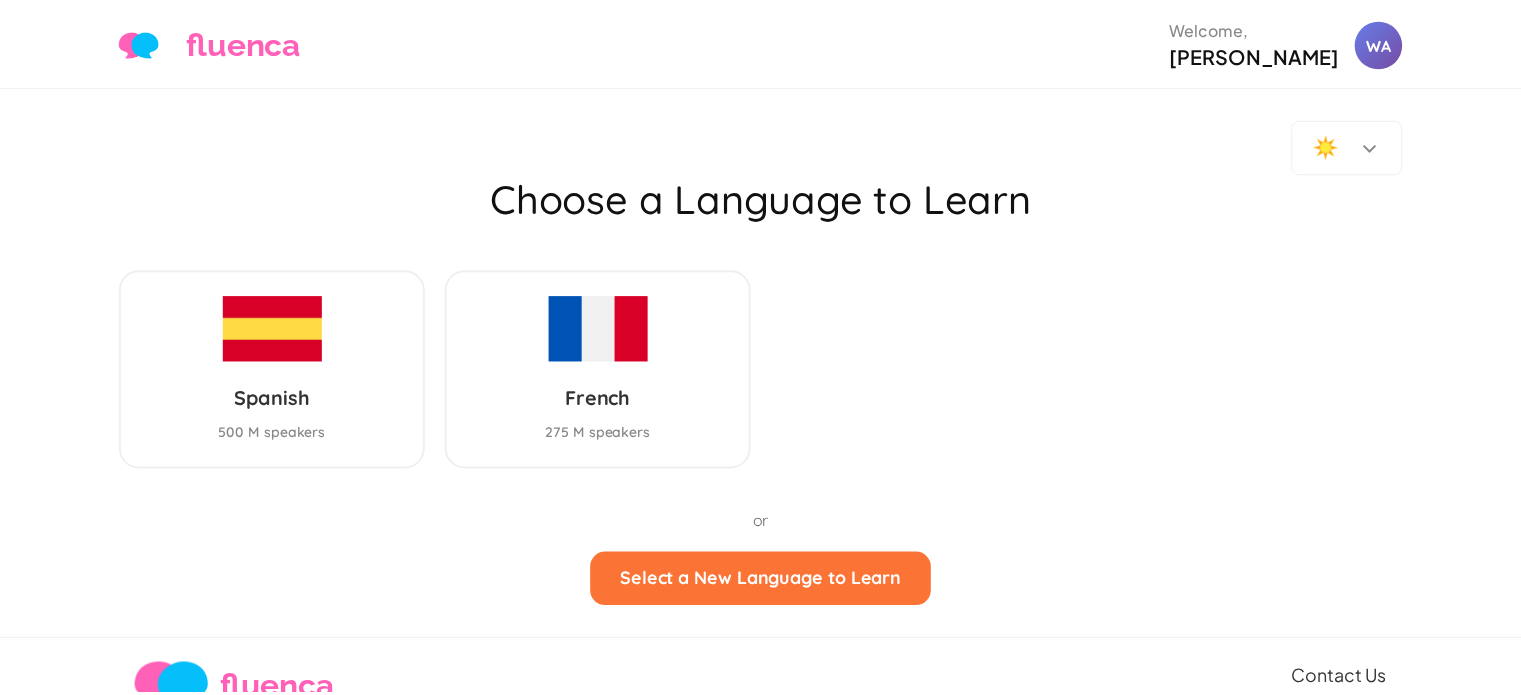 scroll, scrollTop: 0, scrollLeft: 0, axis: both 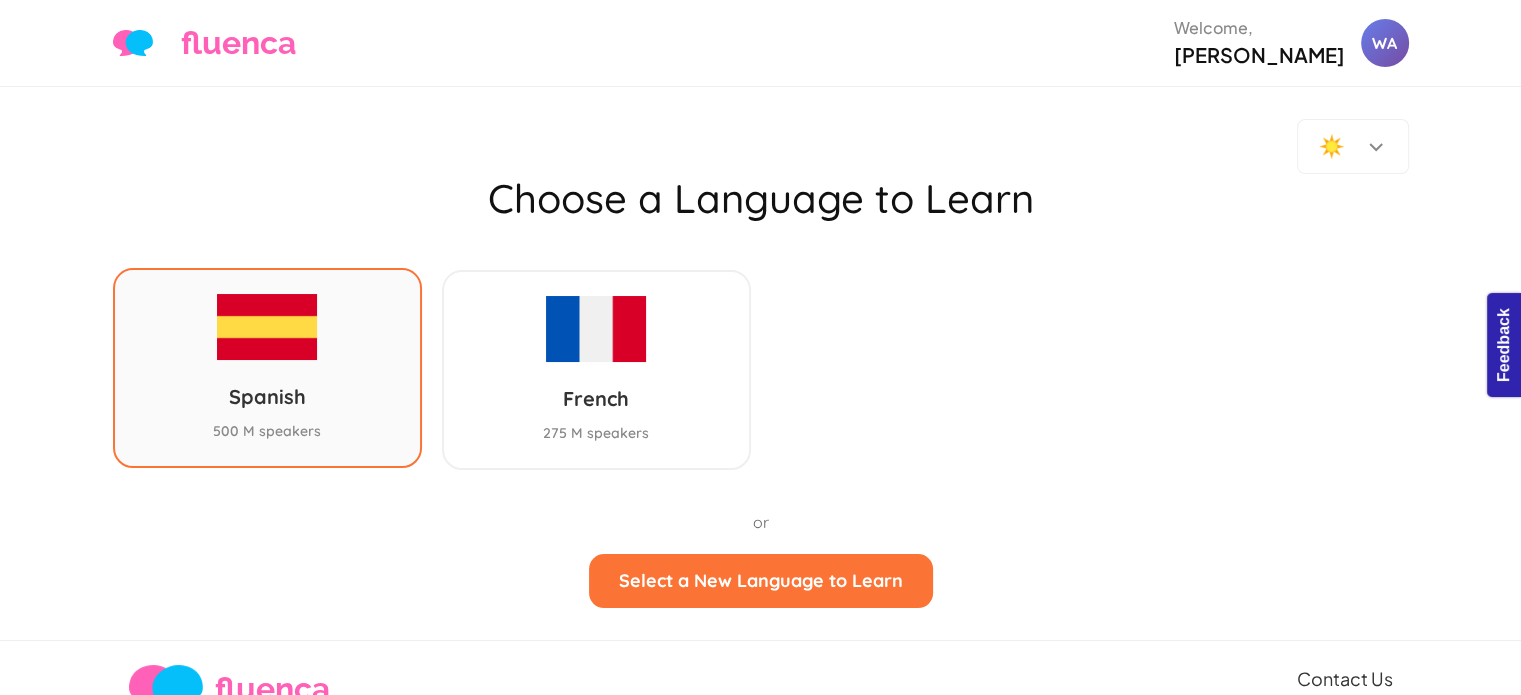 click at bounding box center (267, 327) 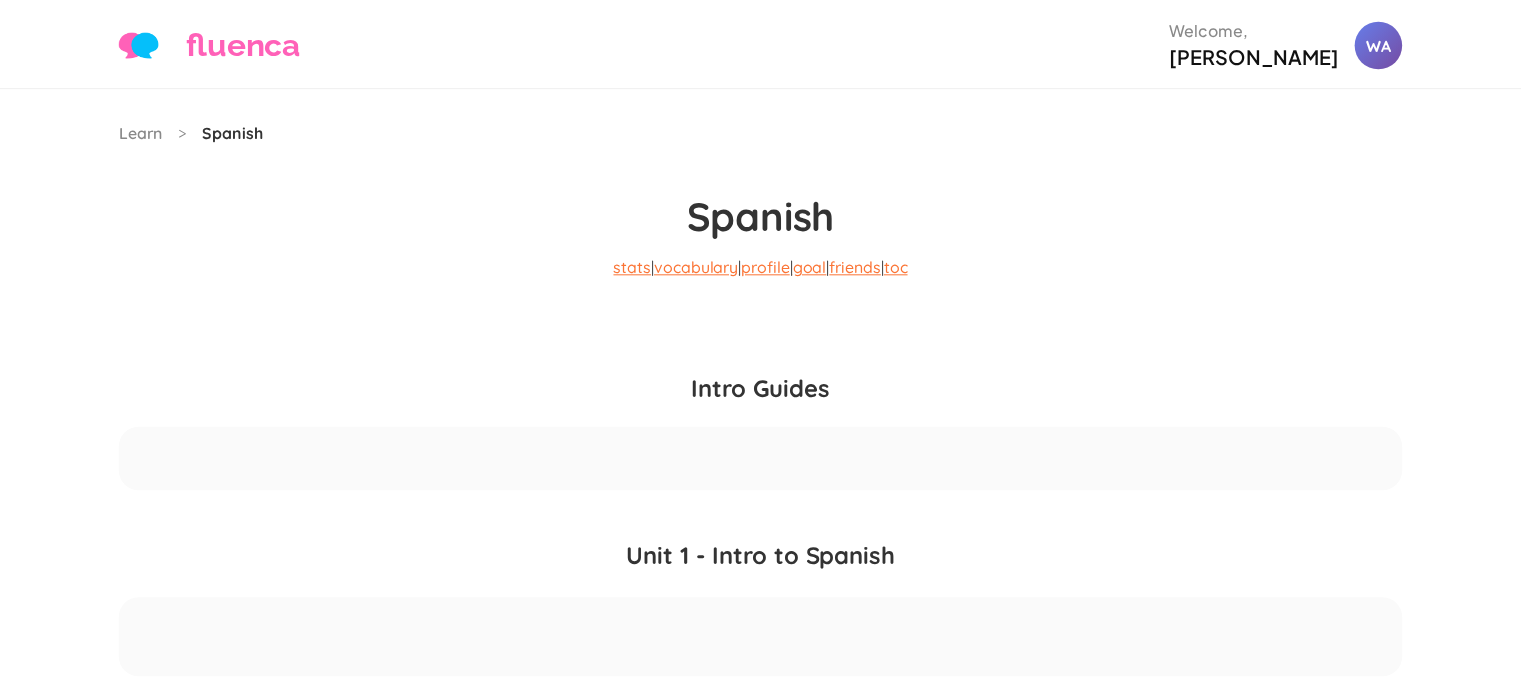 scroll, scrollTop: 0, scrollLeft: 0, axis: both 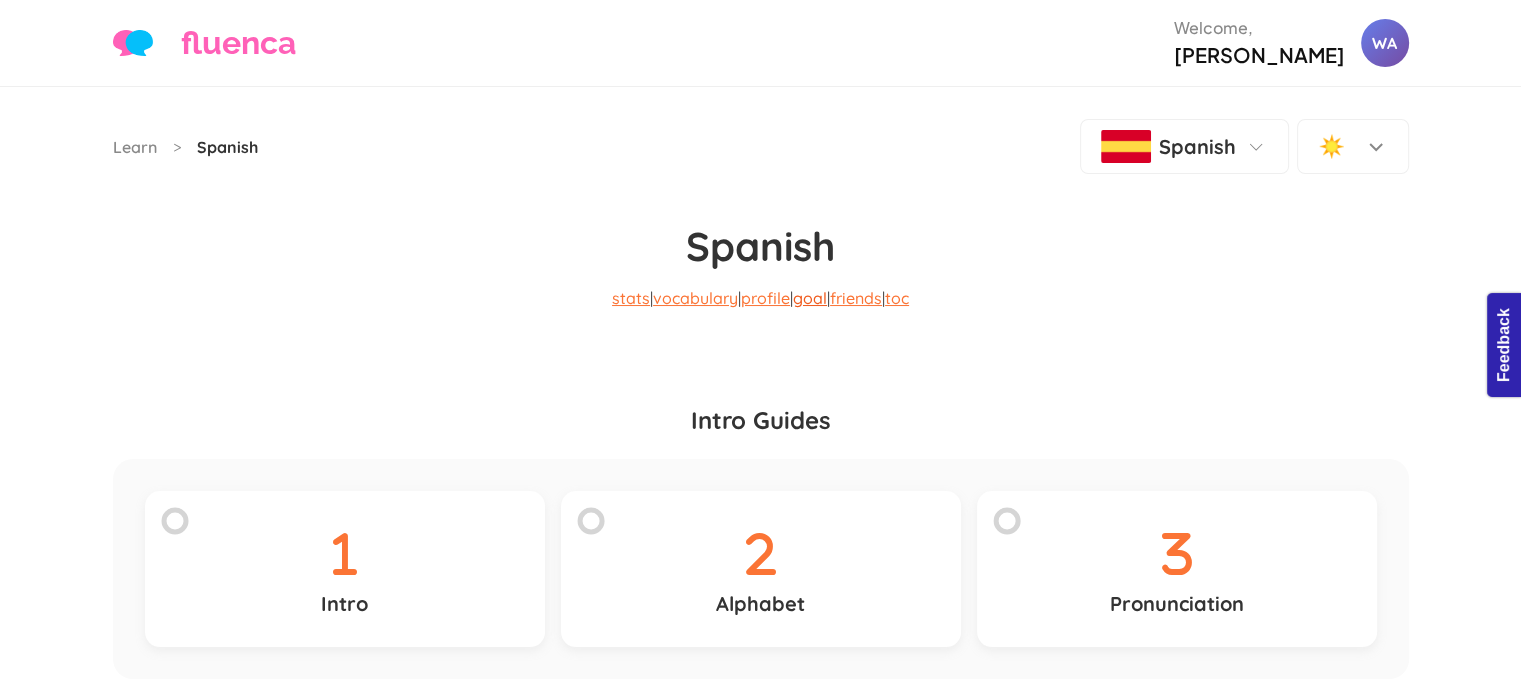 click on "goal" at bounding box center (810, 298) 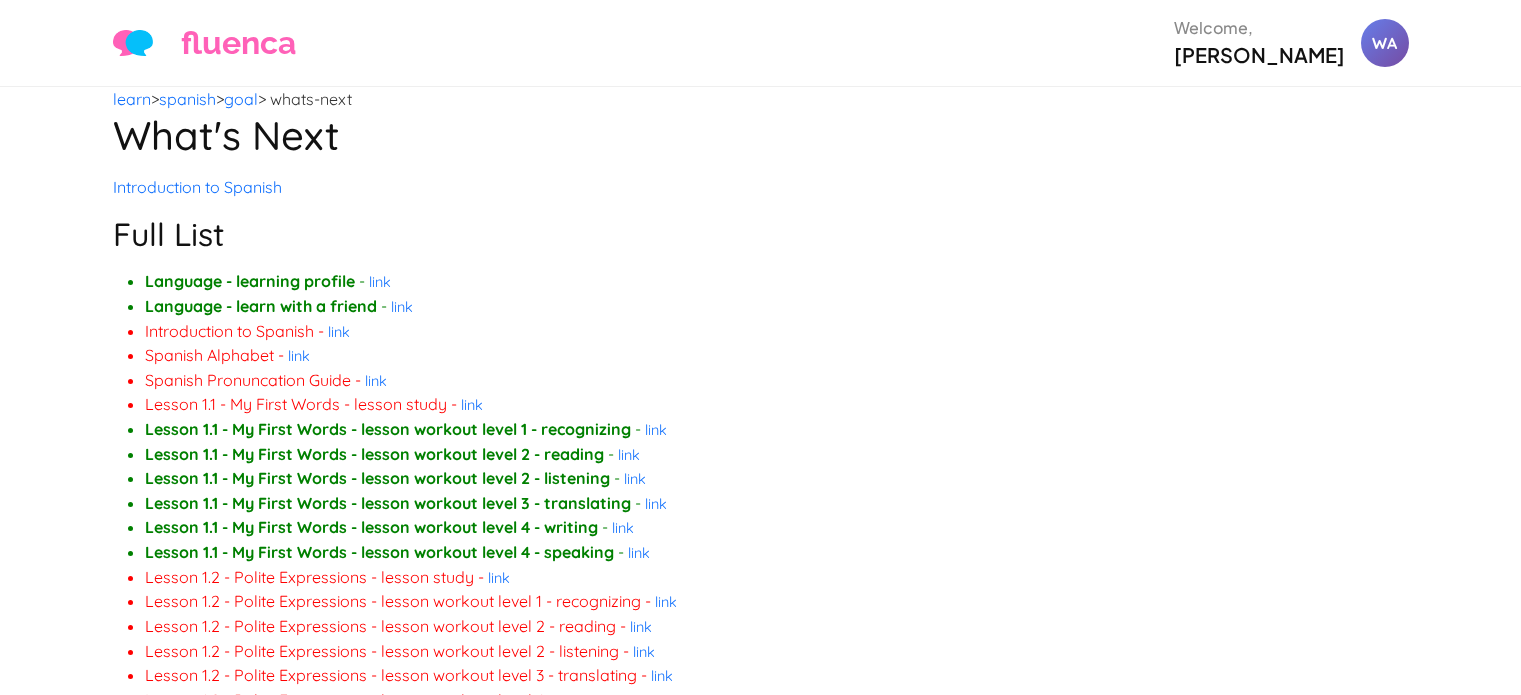 scroll, scrollTop: 0, scrollLeft: 0, axis: both 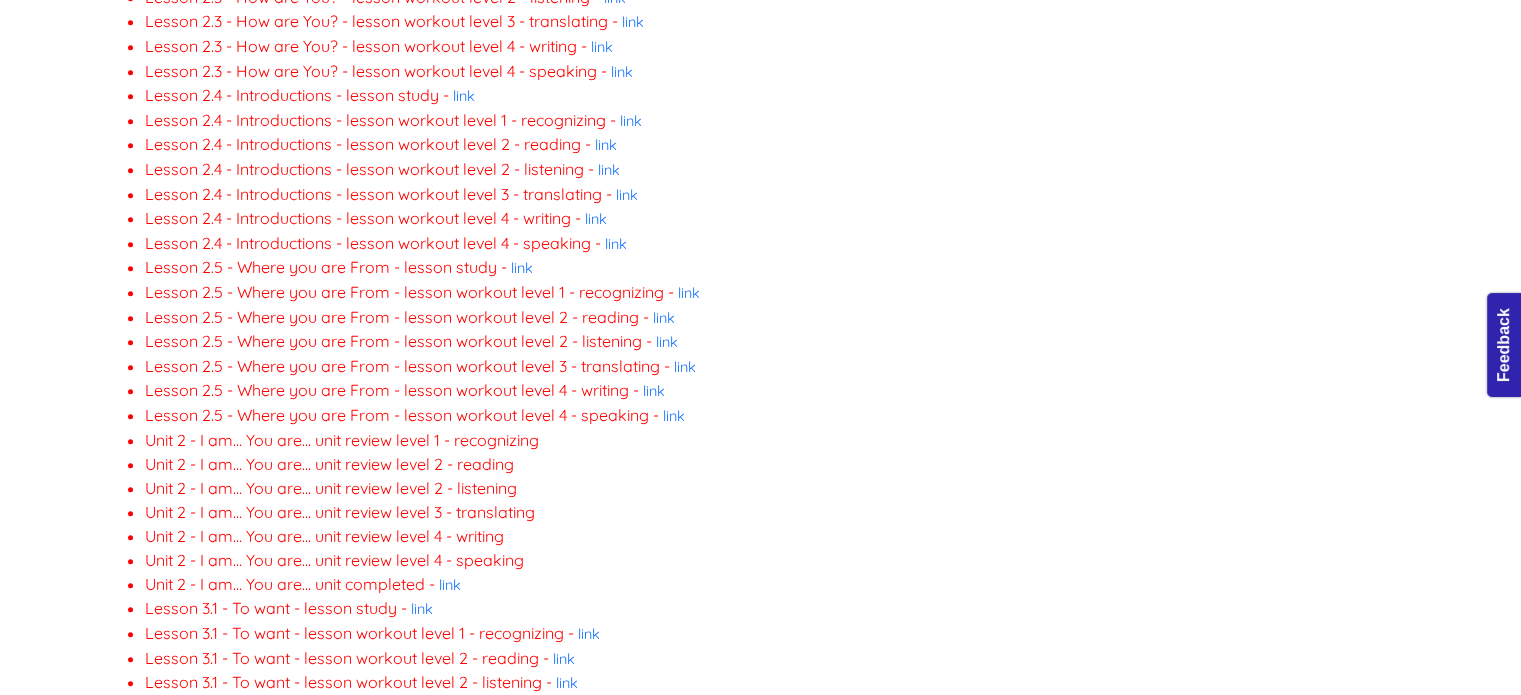 click on "Unit 2 - I am... You are... unit review level 1 - recognizing" at bounding box center [342, 440] 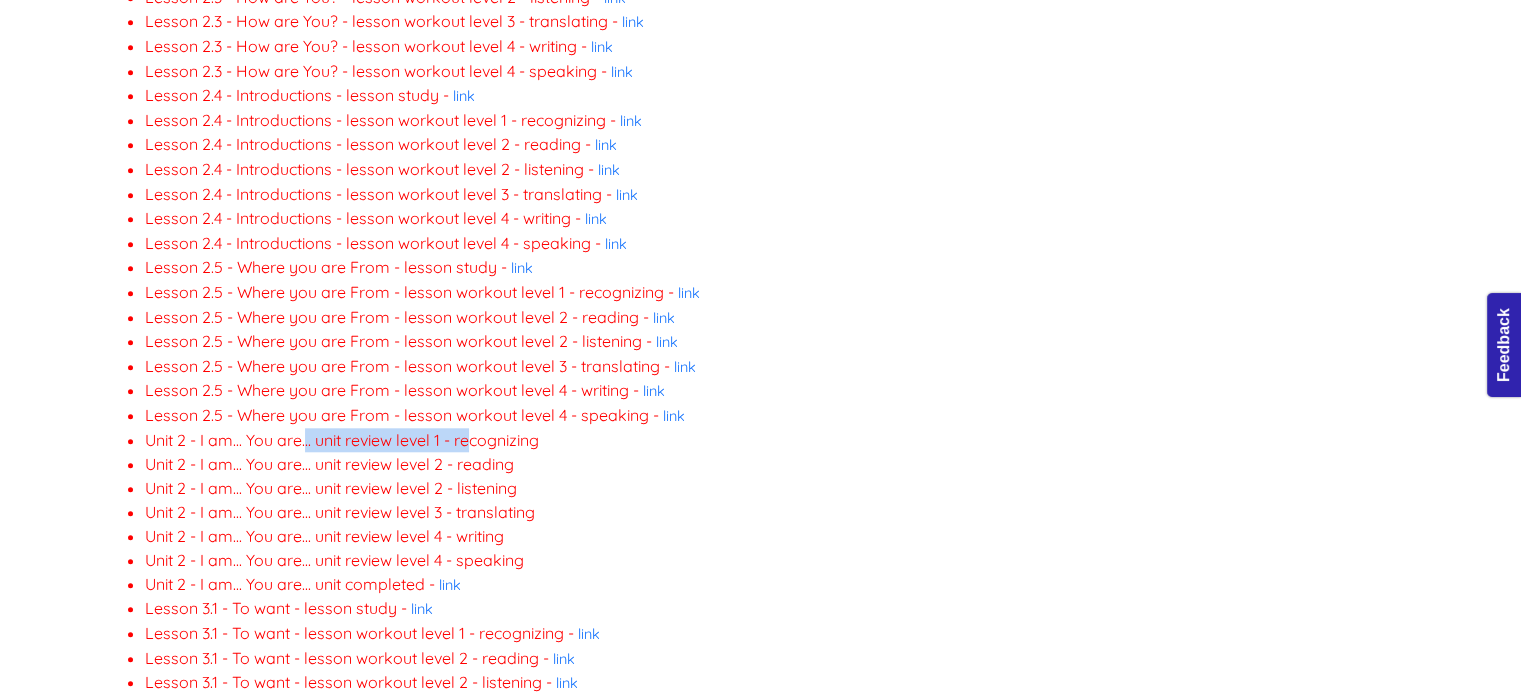 drag, startPoint x: 140, startPoint y: 142, endPoint x: 288, endPoint y: 142, distance: 148 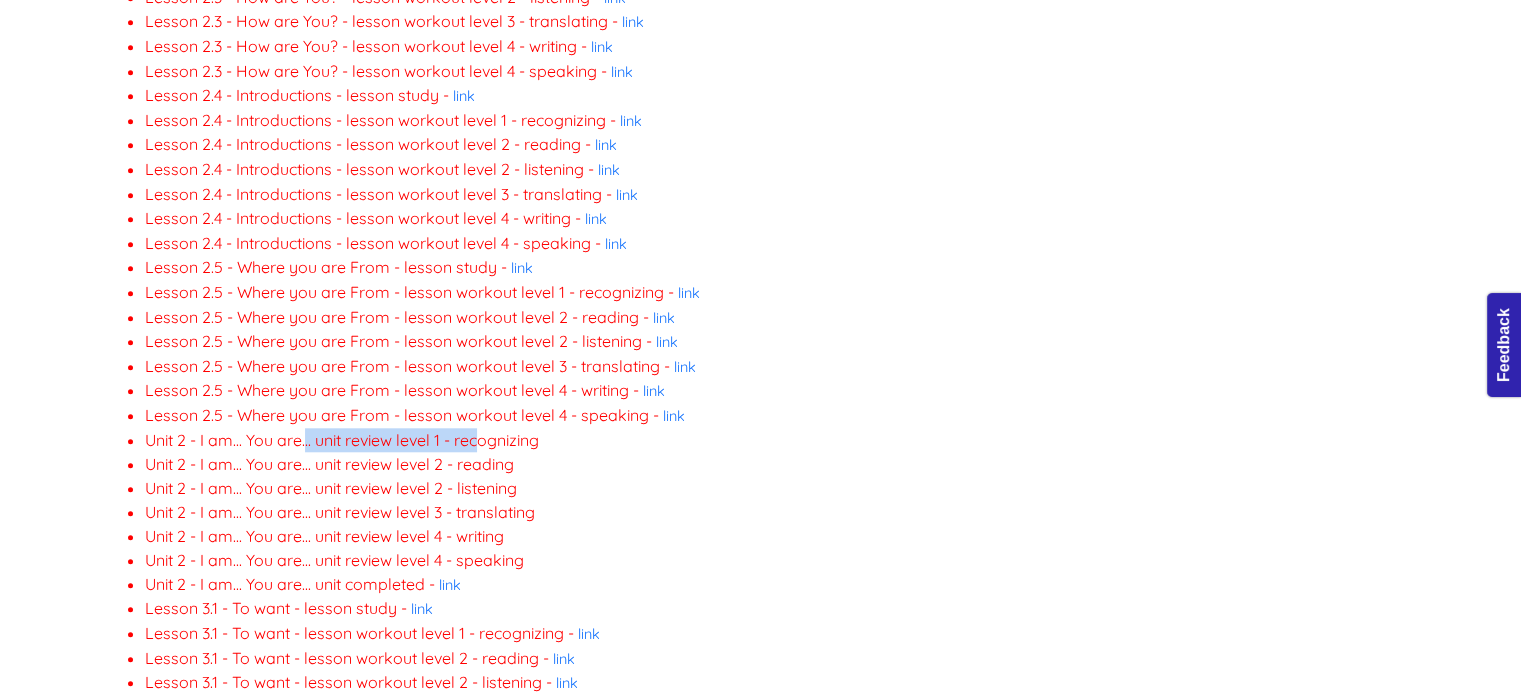 copy on "Unit 2 - I am... You are..." 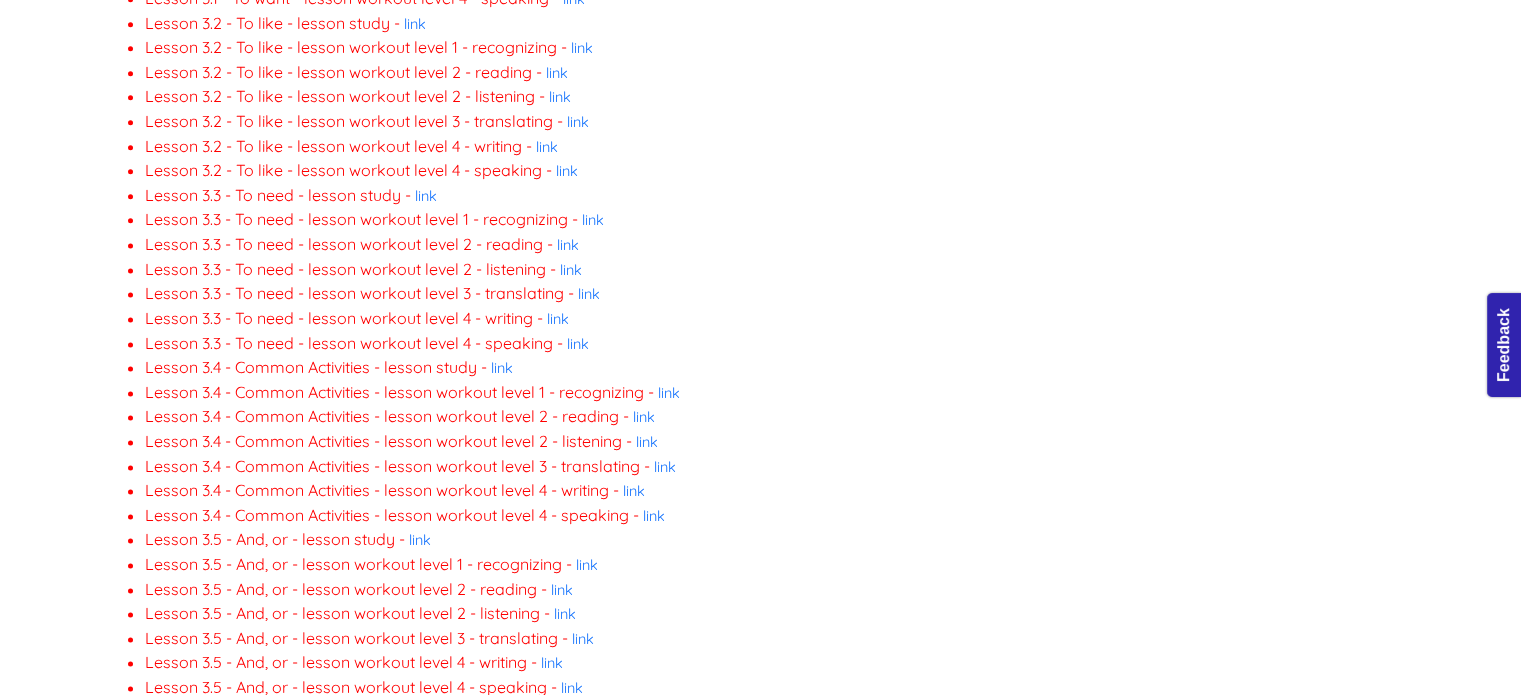scroll, scrollTop: 2668, scrollLeft: 0, axis: vertical 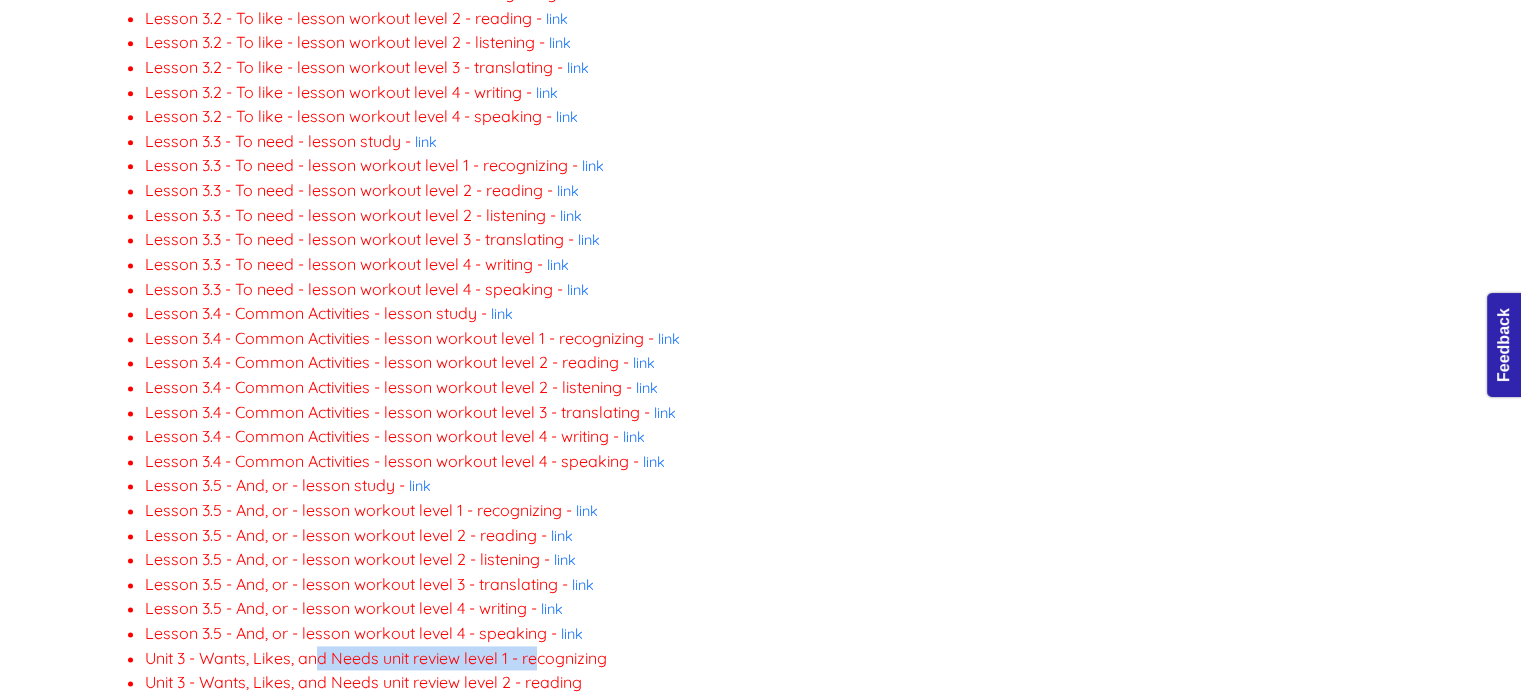 drag, startPoint x: 140, startPoint y: 222, endPoint x: 345, endPoint y: 223, distance: 205.00244 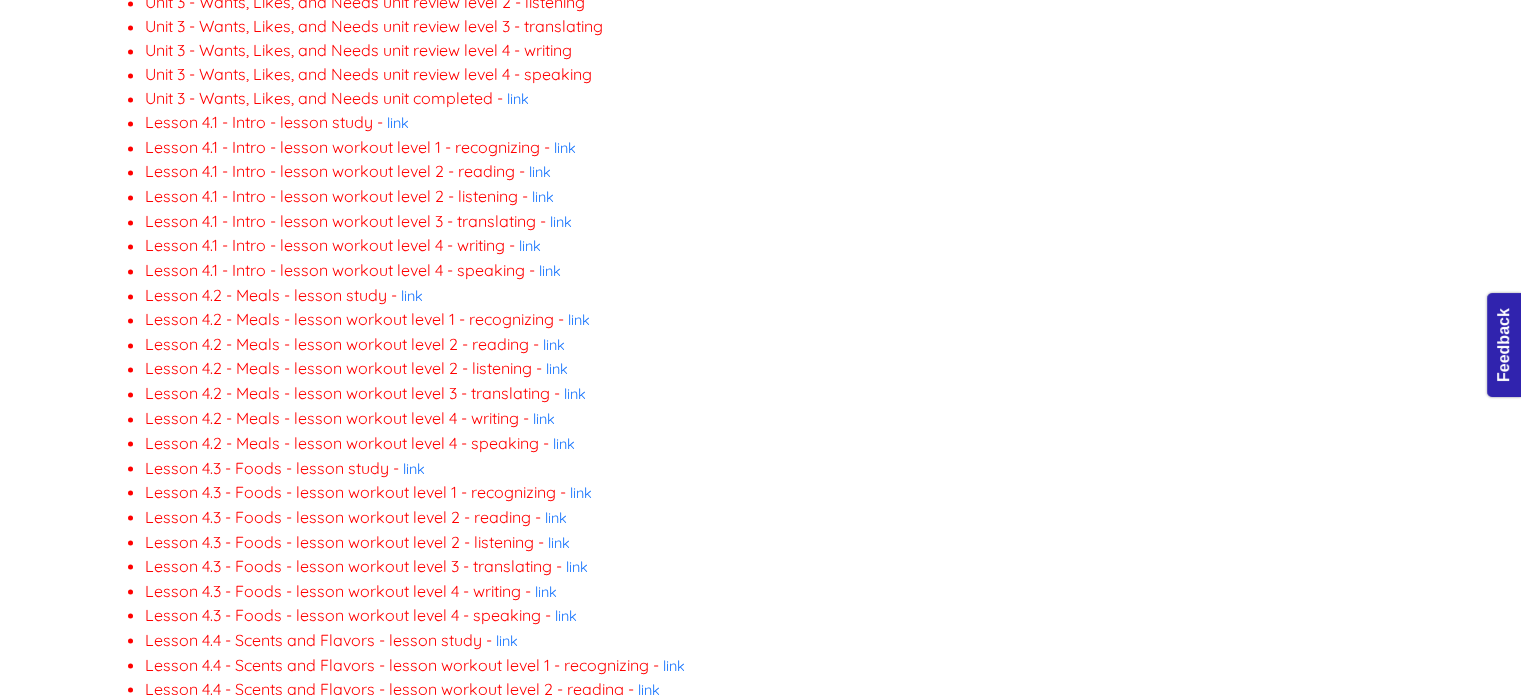 scroll, scrollTop: 3376, scrollLeft: 0, axis: vertical 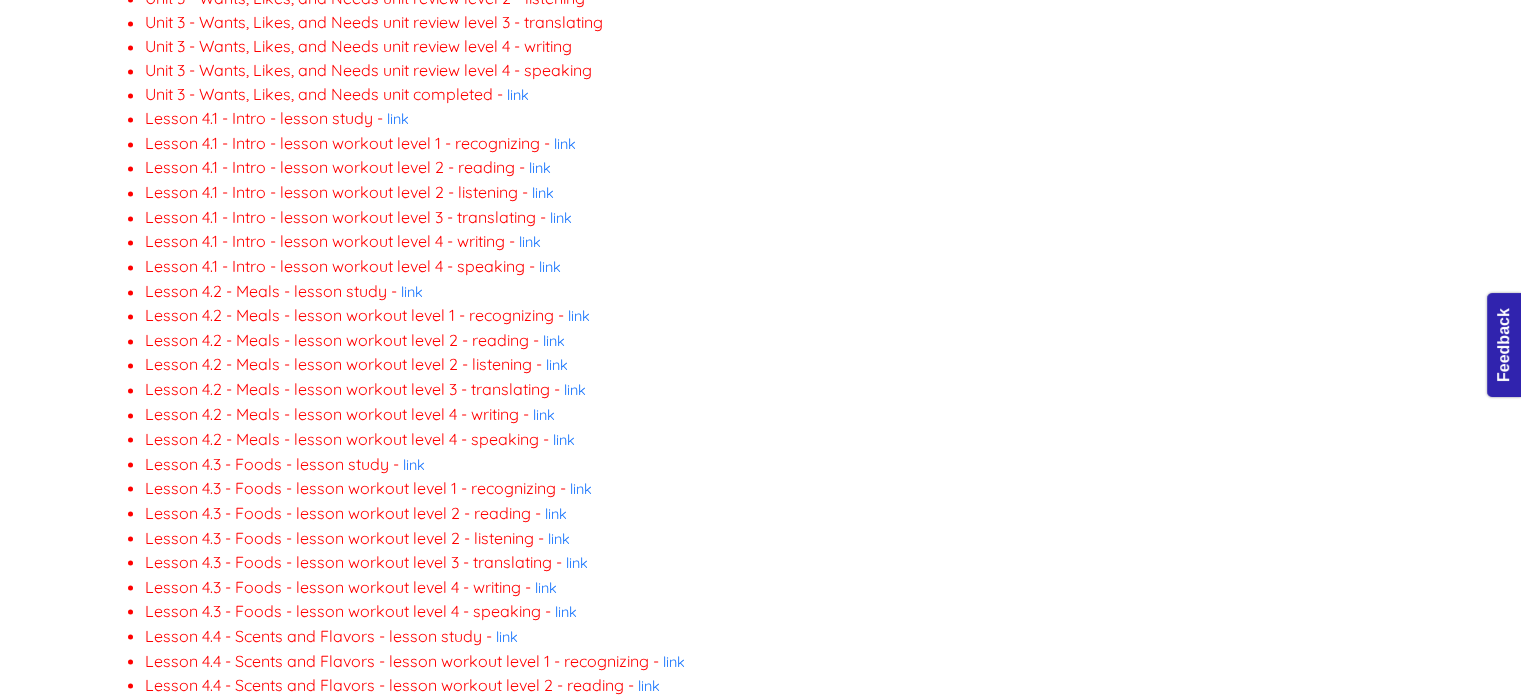 drag, startPoint x: 140, startPoint y: 259, endPoint x: 288, endPoint y: 259, distance: 148 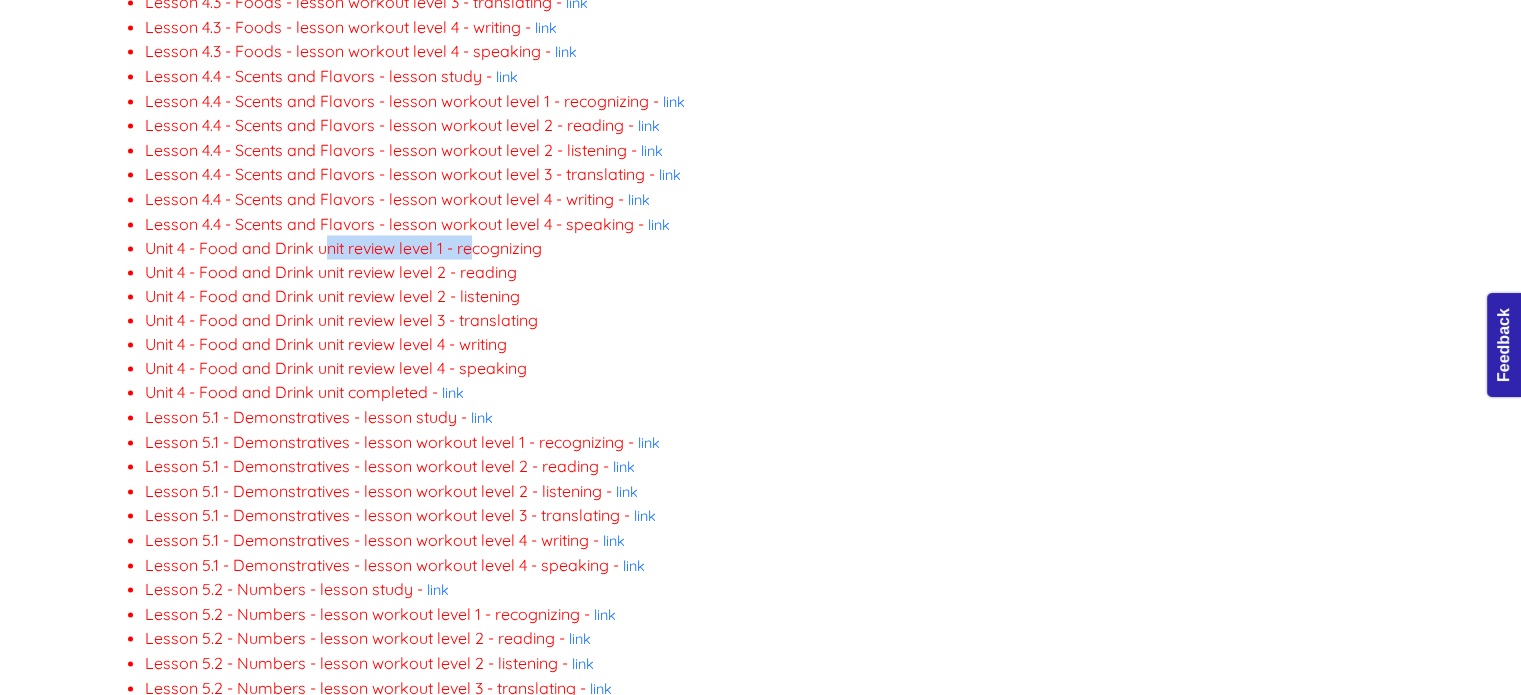 scroll, scrollTop: 3936, scrollLeft: 0, axis: vertical 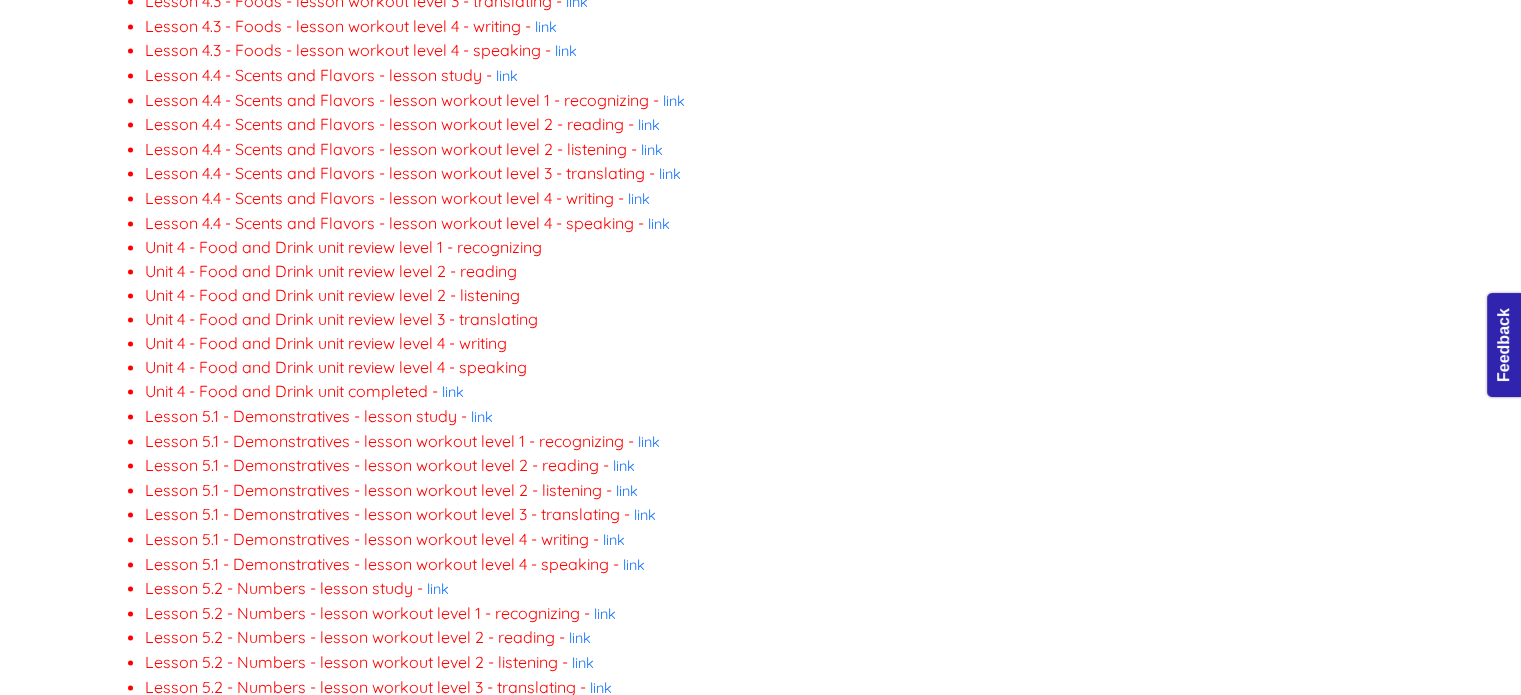 drag, startPoint x: 138, startPoint y: 437, endPoint x: 289, endPoint y: 443, distance: 151.11916 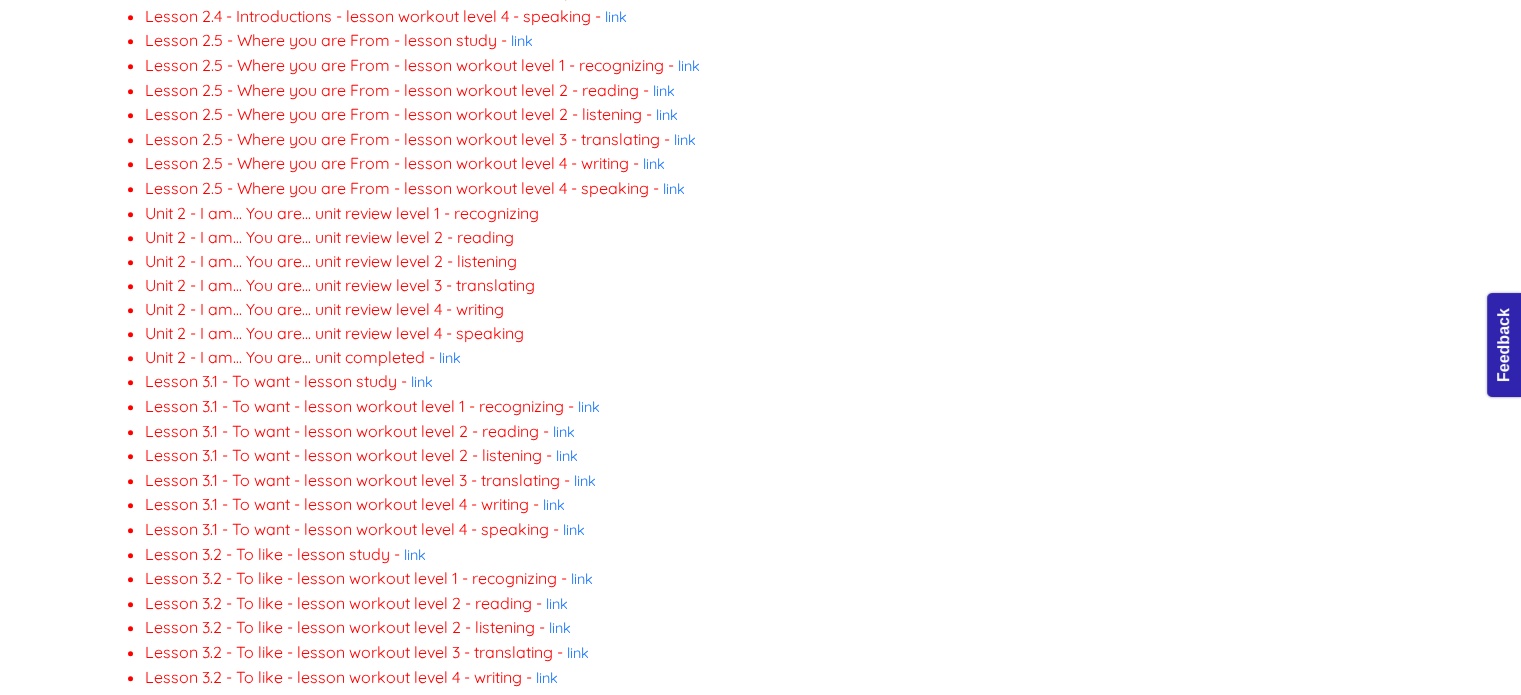 scroll, scrollTop: 1927, scrollLeft: 0, axis: vertical 